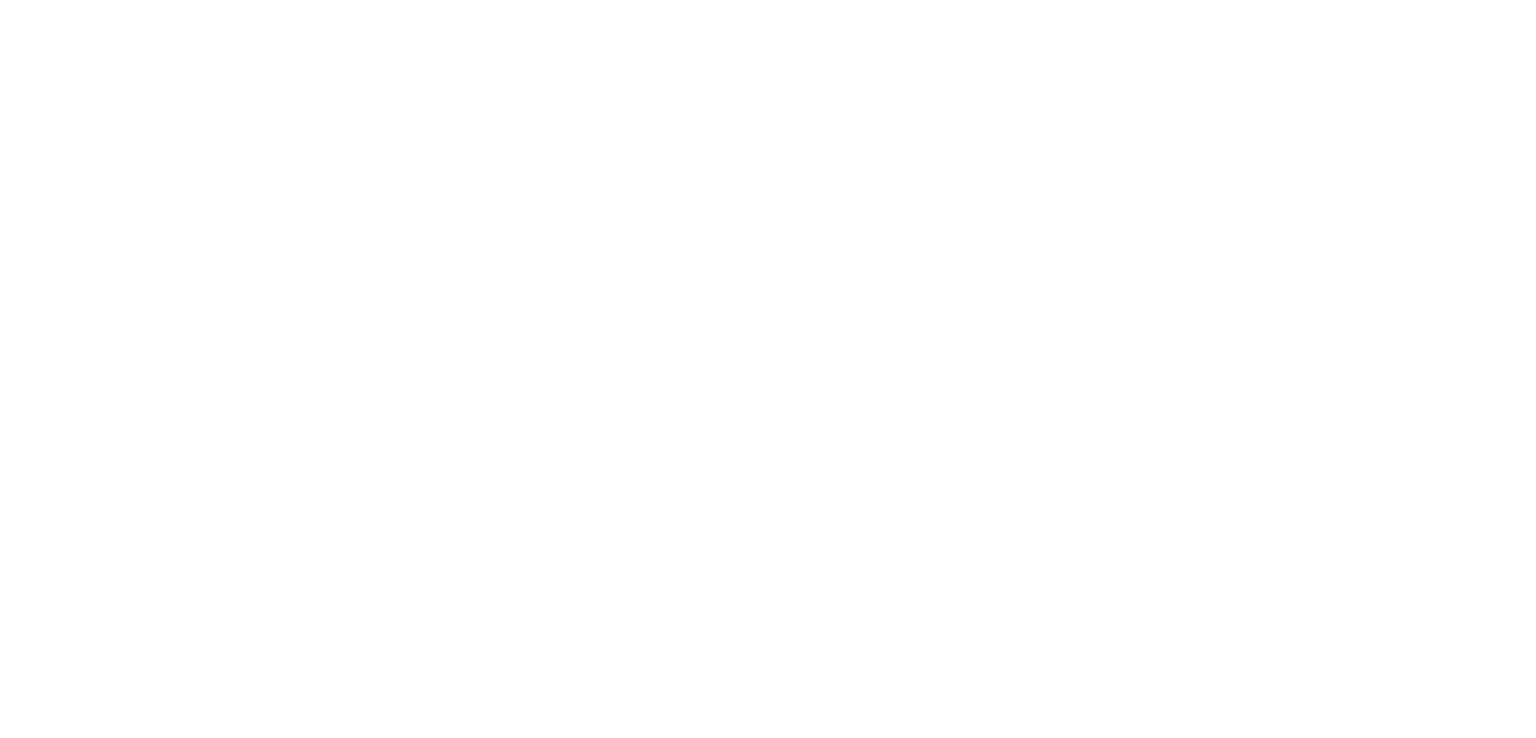 scroll, scrollTop: 0, scrollLeft: 0, axis: both 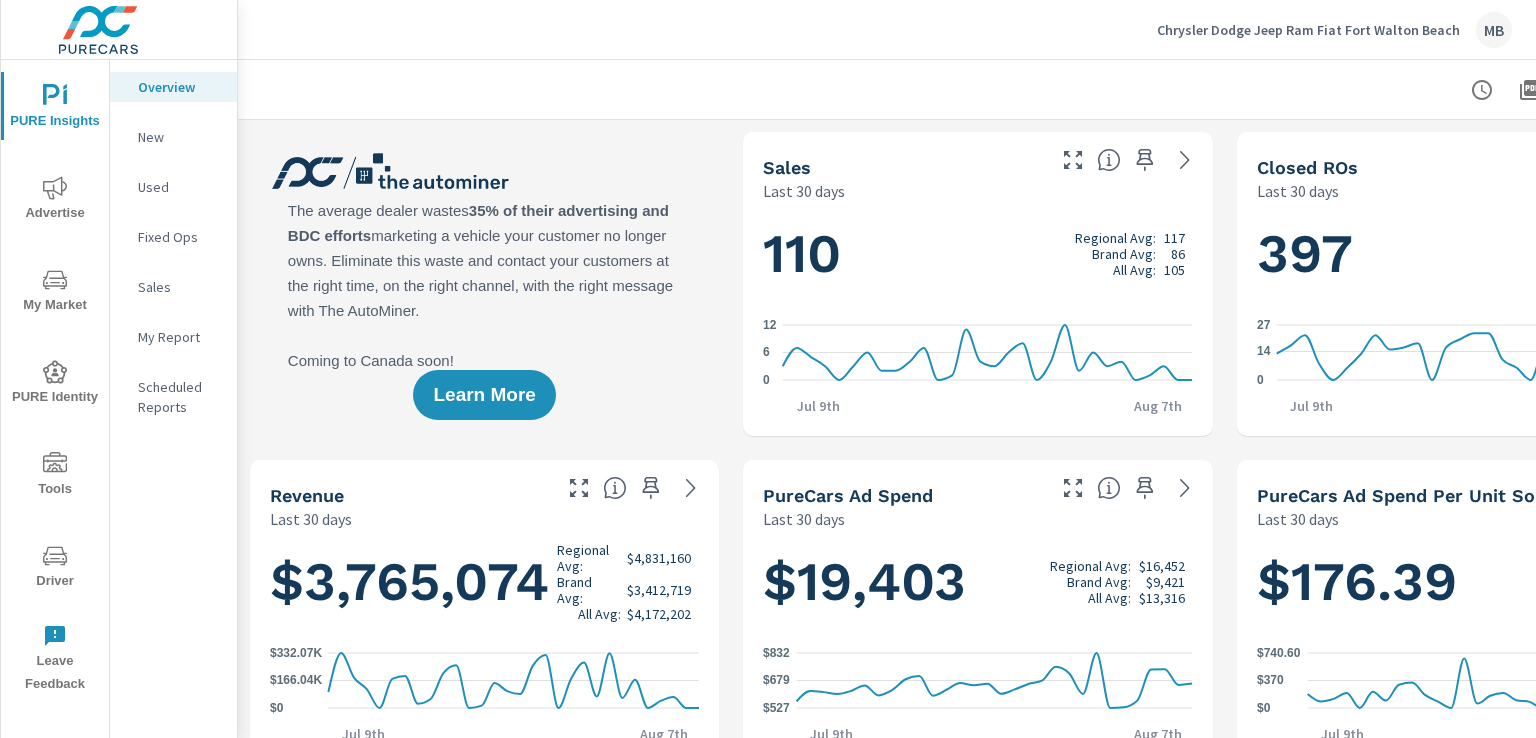 click 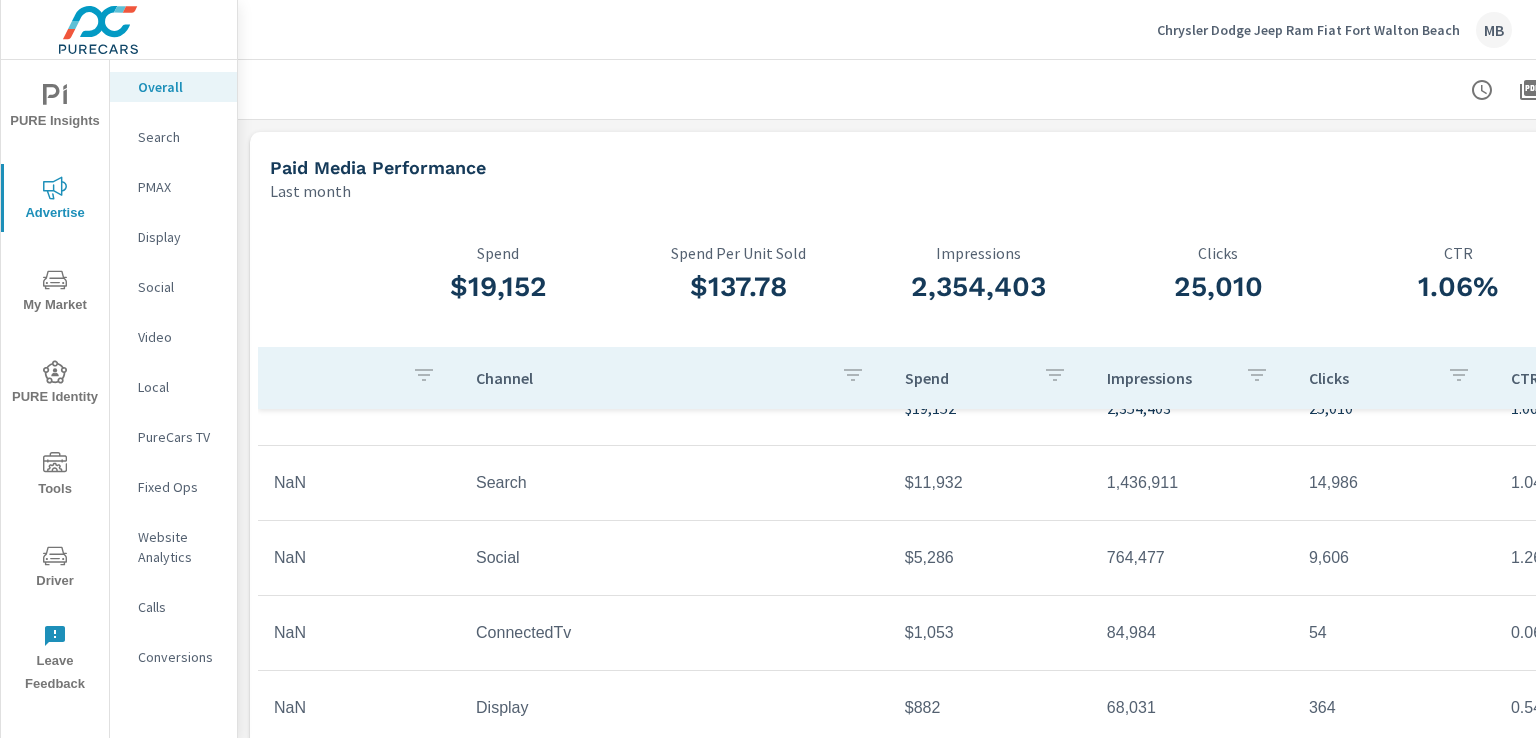 scroll, scrollTop: 59, scrollLeft: 0, axis: vertical 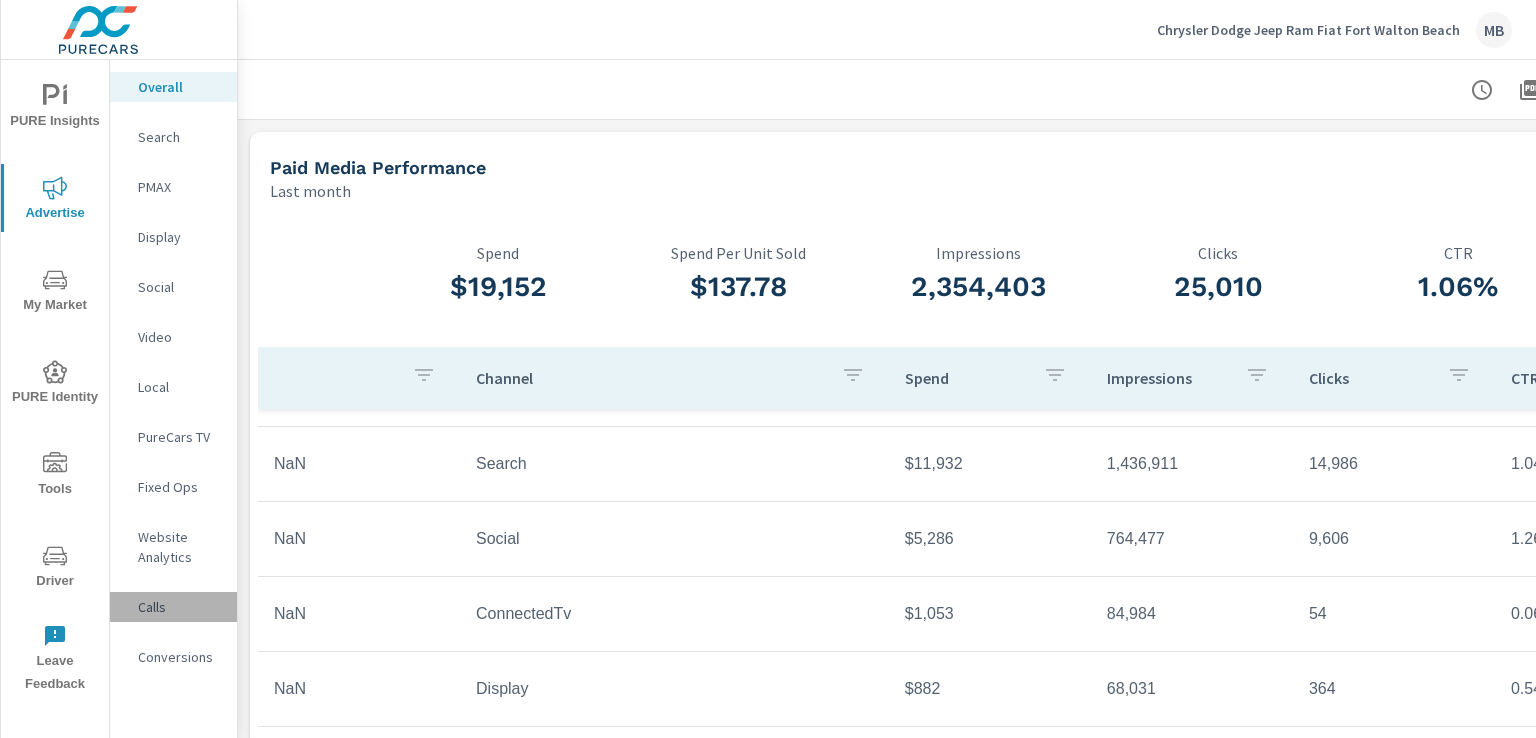 click on "Calls" at bounding box center (179, 607) 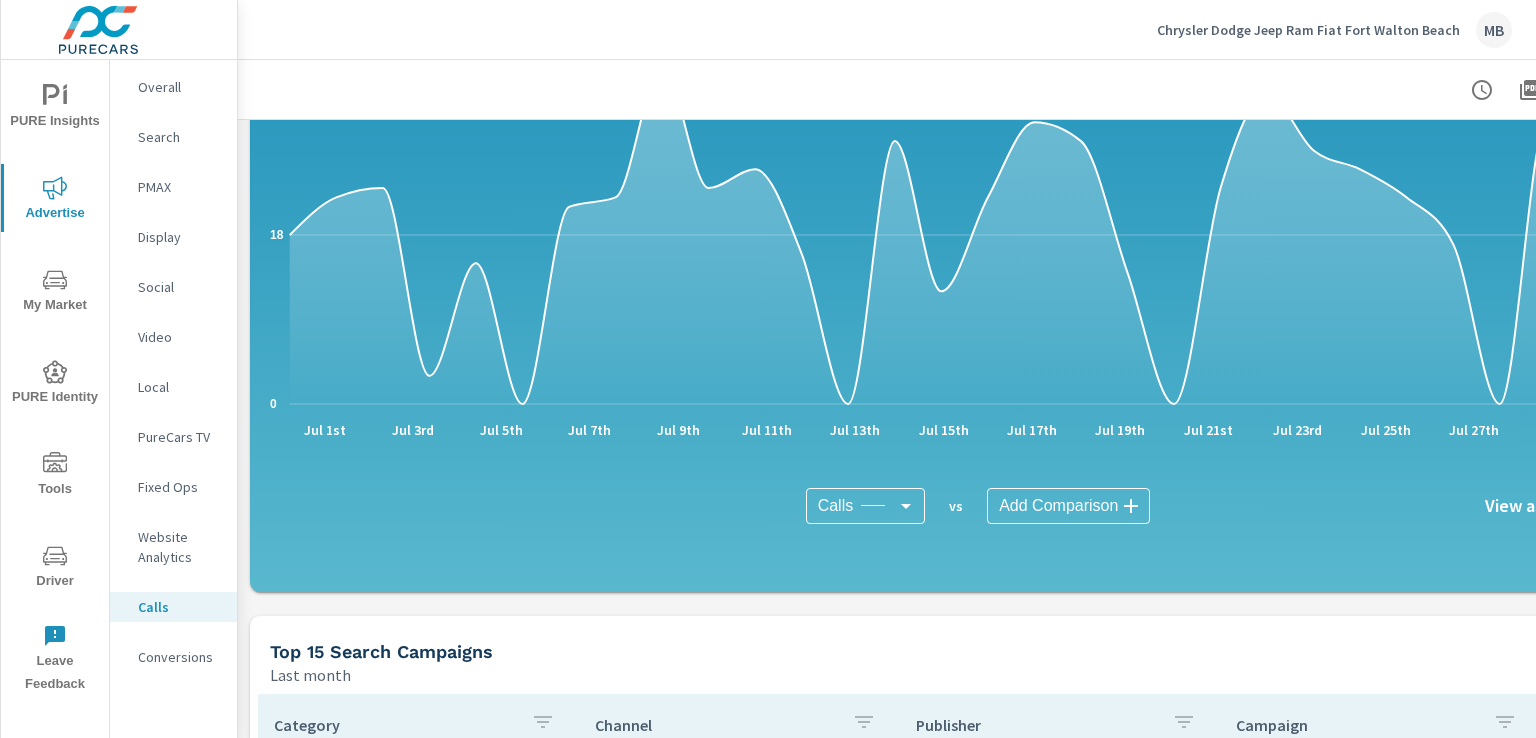 scroll, scrollTop: 900, scrollLeft: 0, axis: vertical 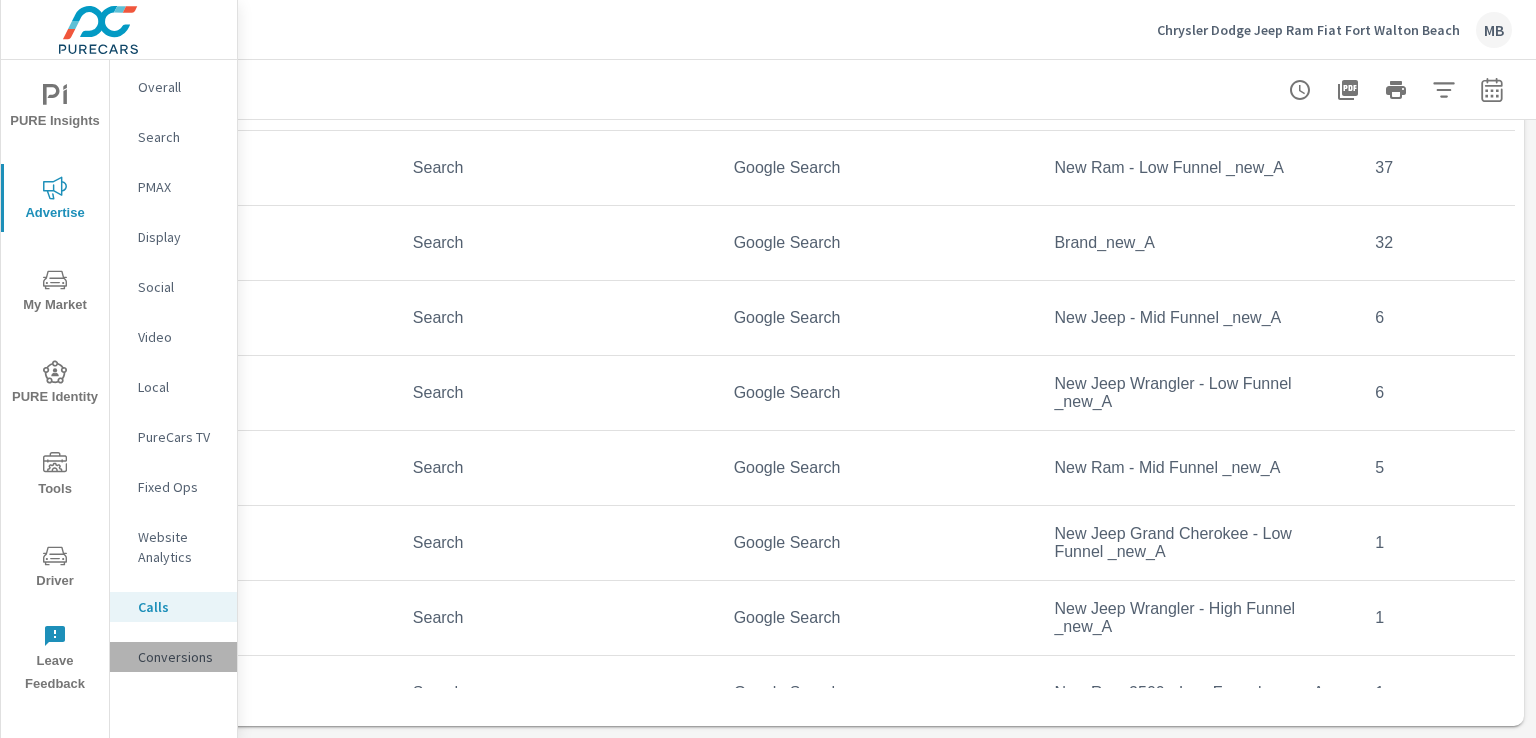 click on "Conversions" at bounding box center (179, 657) 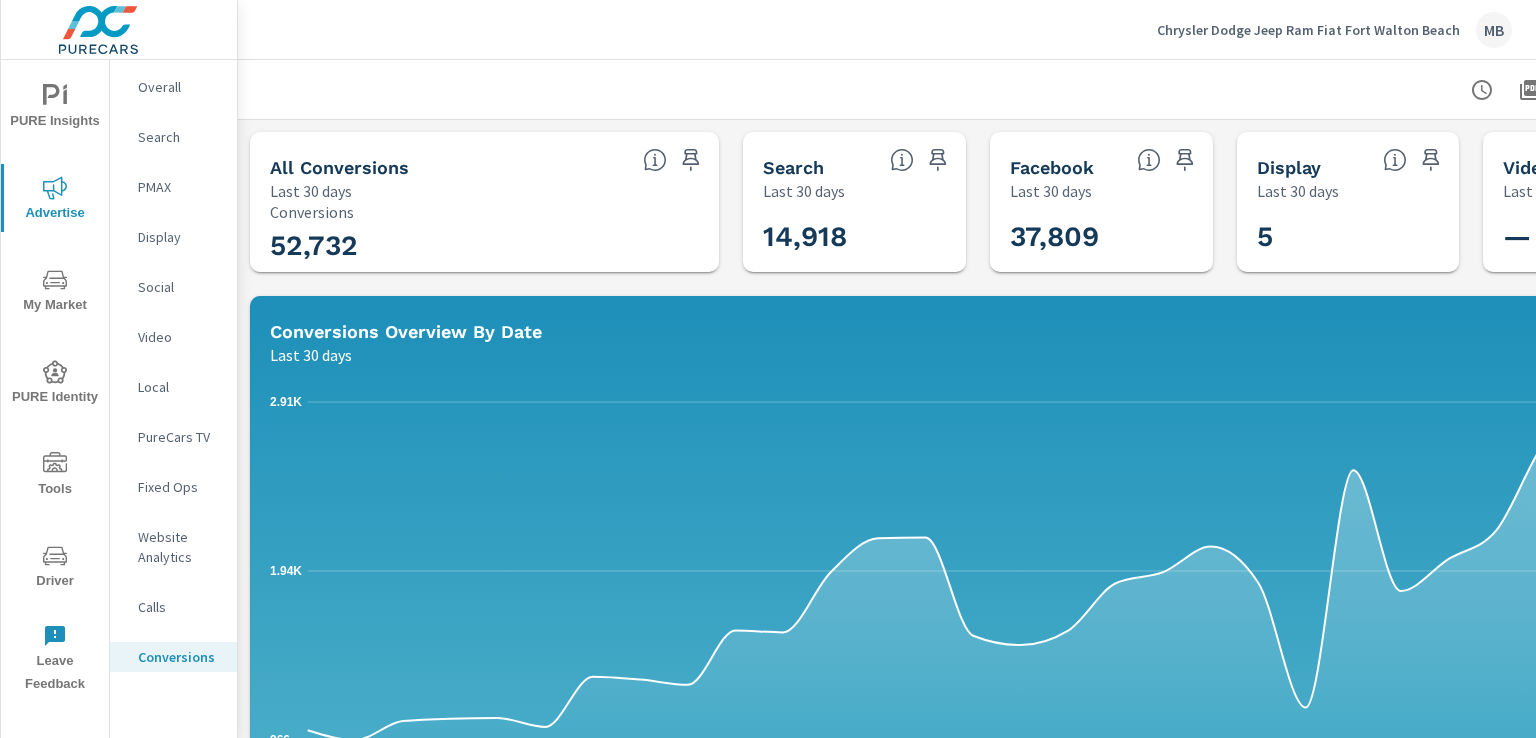 scroll, scrollTop: 0, scrollLeft: 196, axis: horizontal 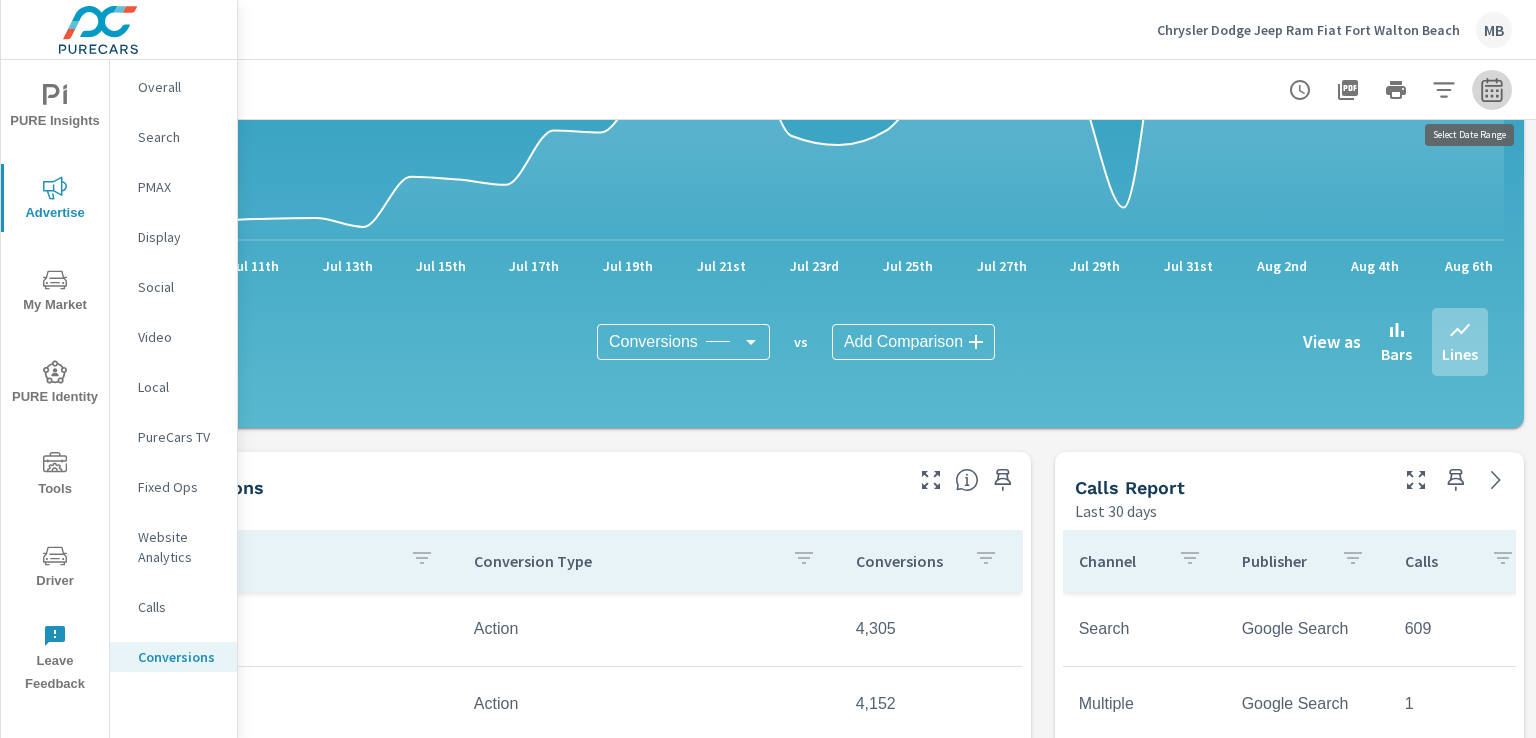 click 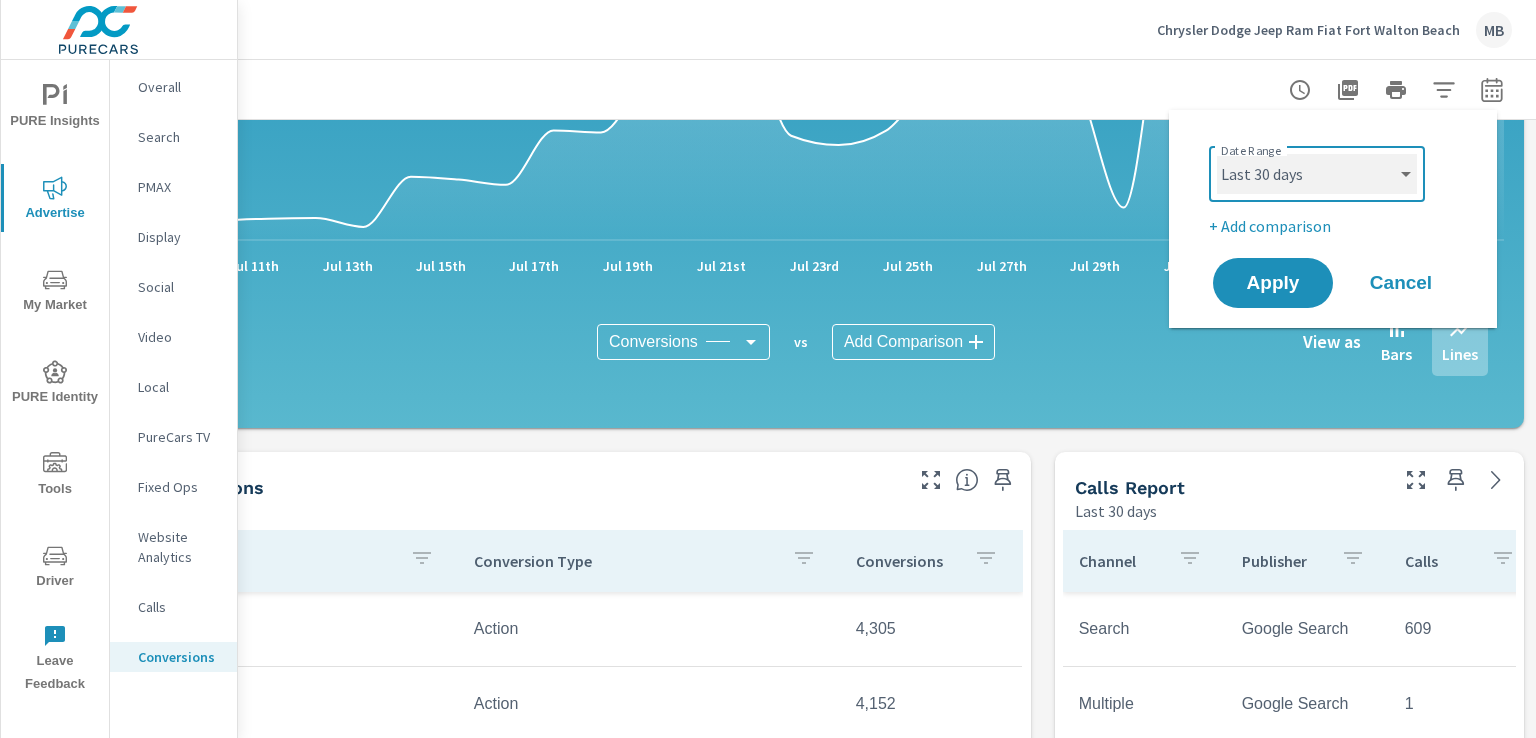 click on "Custom Yesterday Last week Last 7 days Last 14 days Last 30 days Last 45 days Last 60 days Last 90 days Last 180 days Last 365 days Month to date Last month Last 2 months Last 3 months Last 6 months Last 9 months Last 12 months Year to date Last year" at bounding box center (1317, 174) 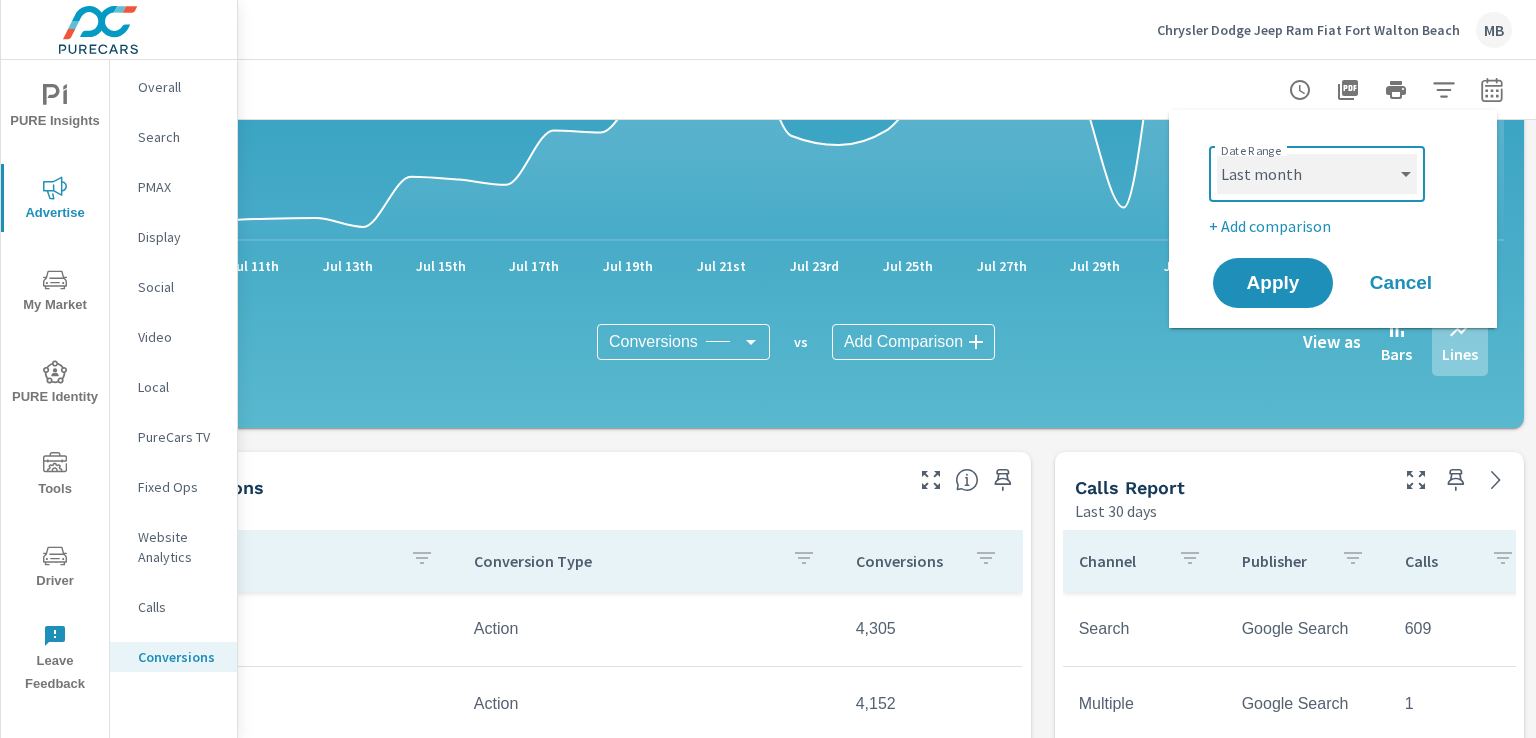 click on "Custom Yesterday Last week Last 7 days Last 14 days Last 30 days Last 45 days Last 60 days Last 90 days Last 180 days Last 365 days Month to date Last month Last 2 months Last 3 months Last 6 months Last 9 months Last 12 months Year to date Last year" at bounding box center [1317, 174] 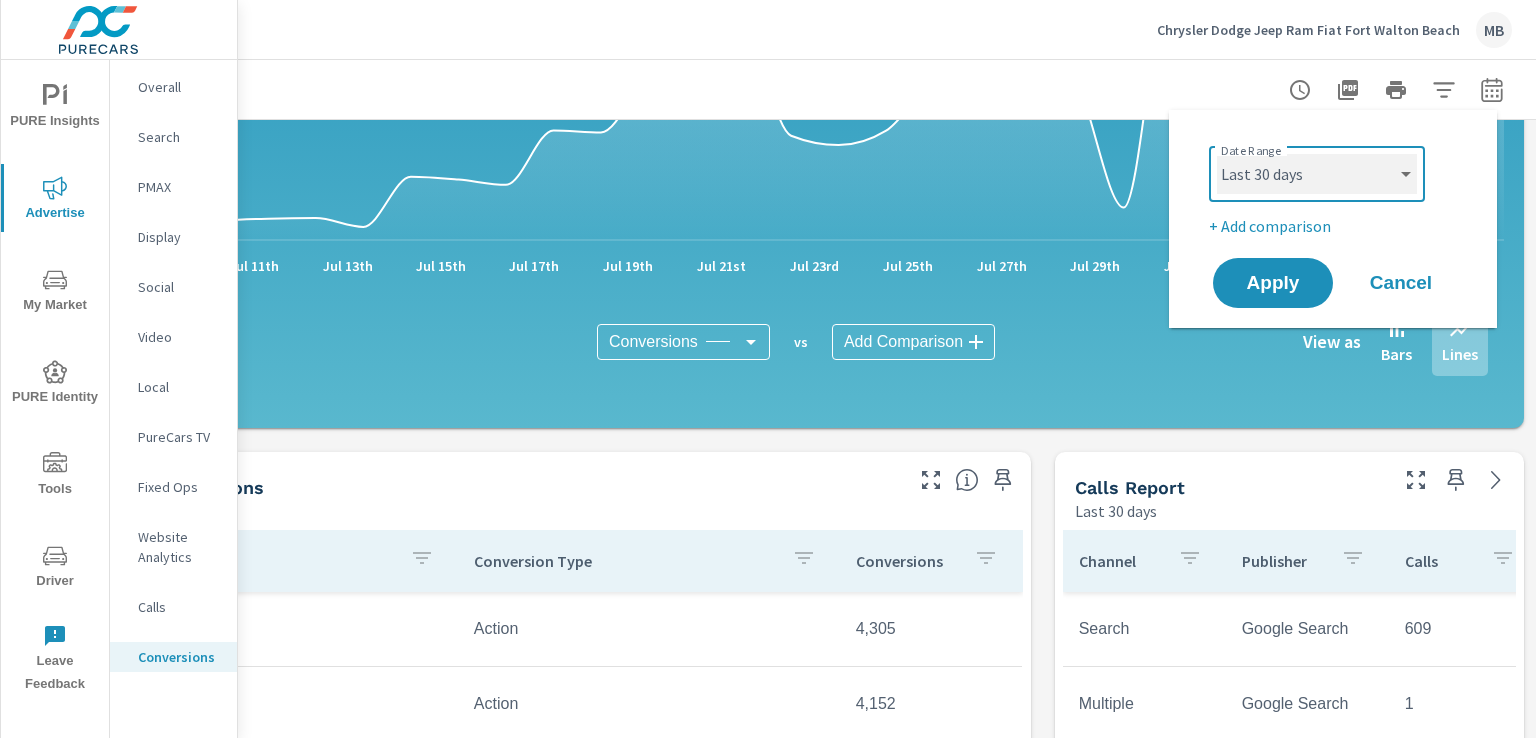 select on "Last month" 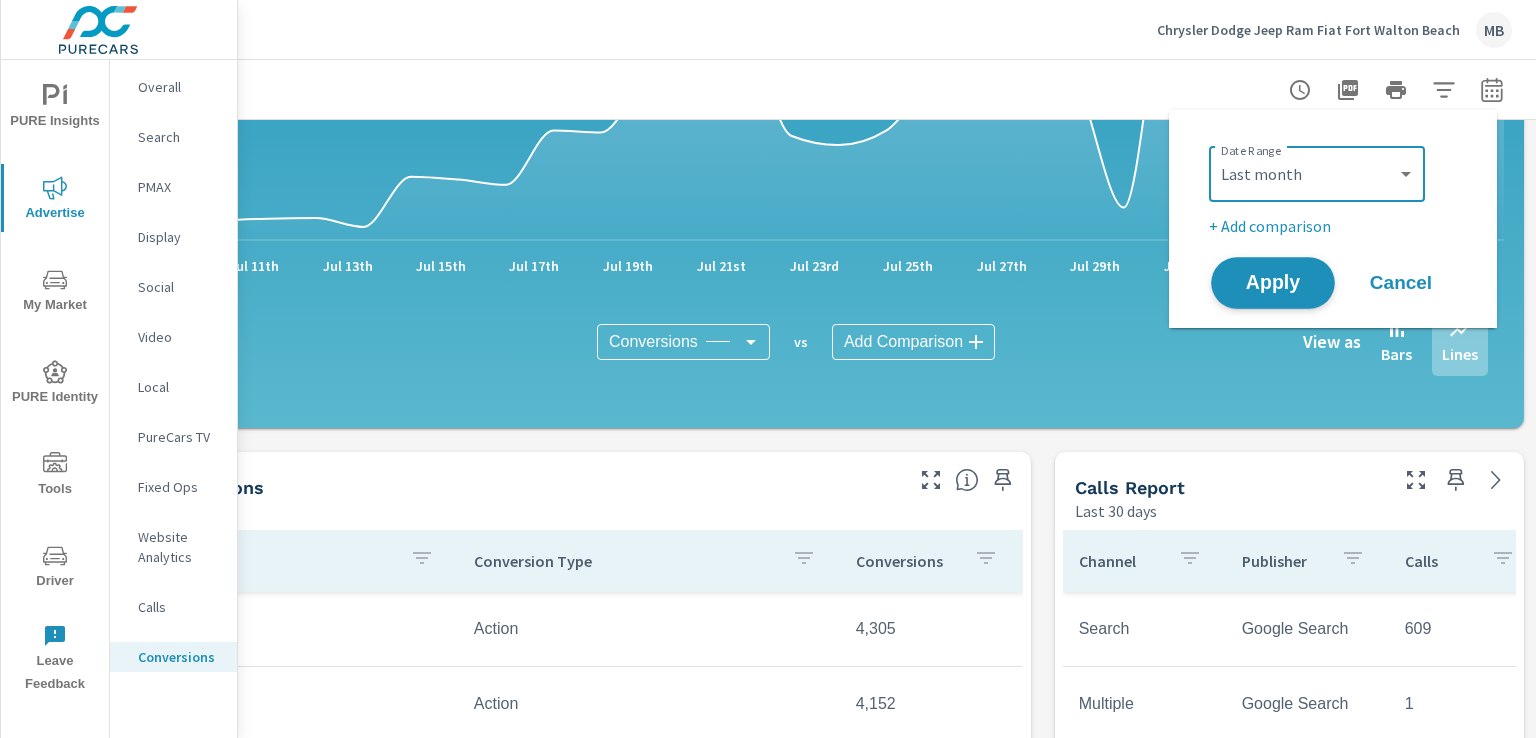 click on "Apply" at bounding box center [1273, 283] 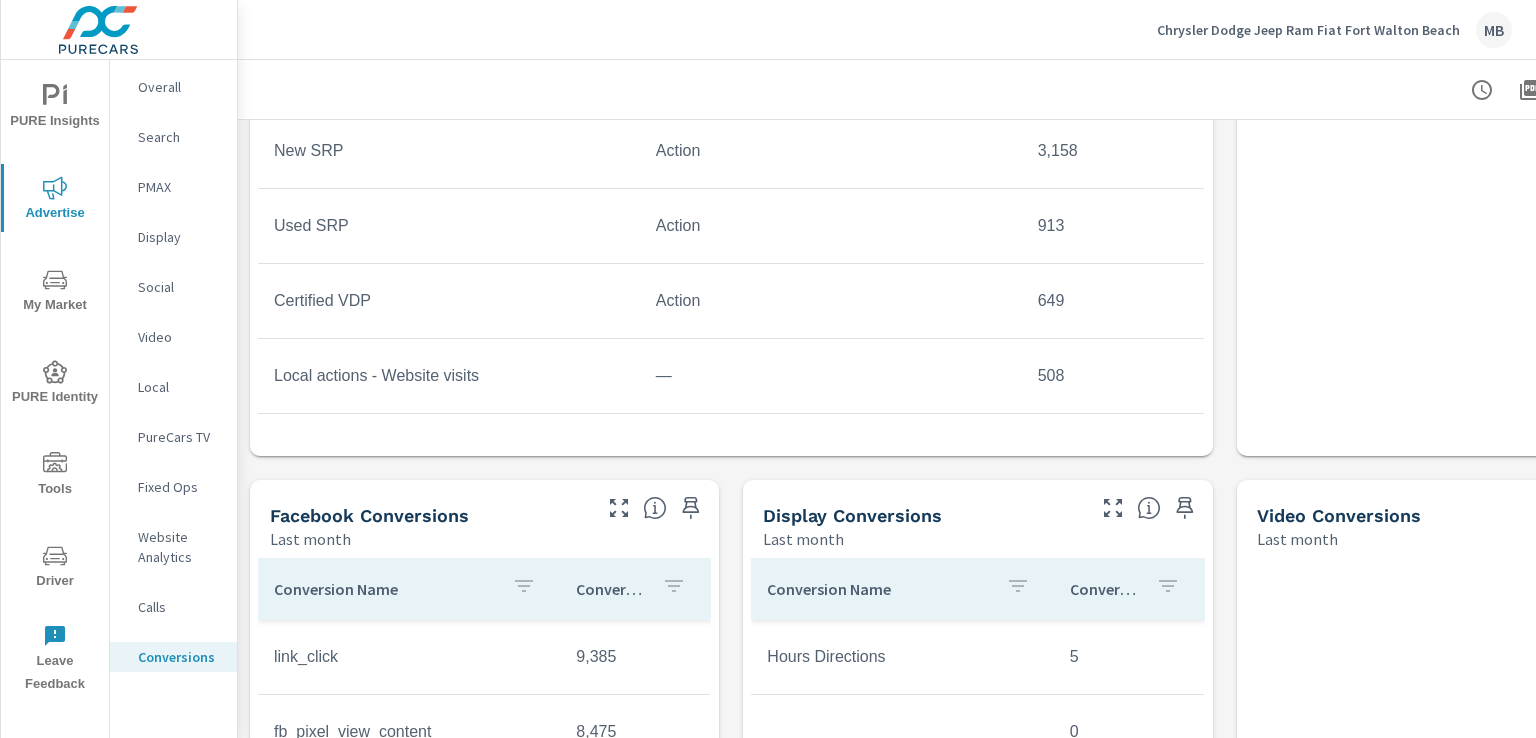 scroll, scrollTop: 1400, scrollLeft: 0, axis: vertical 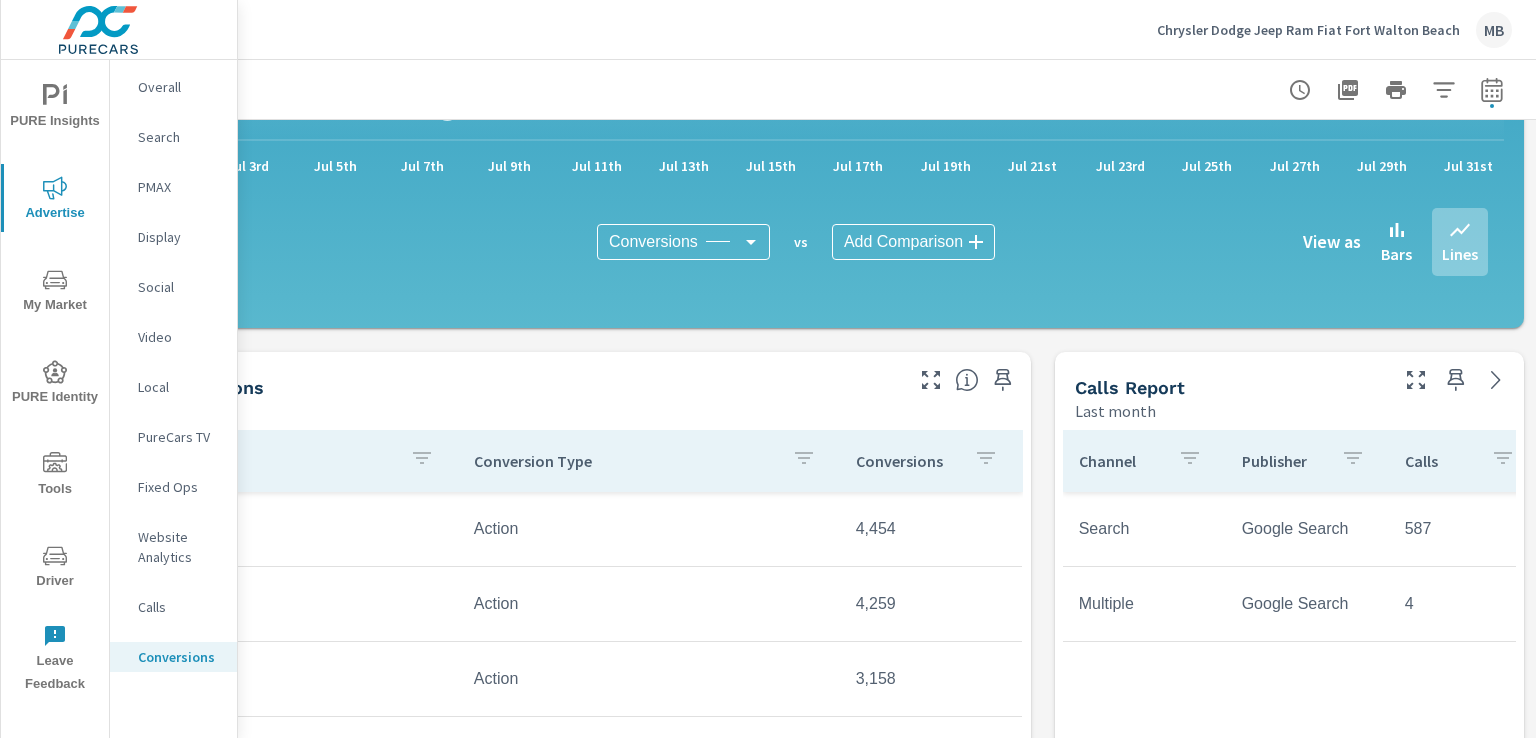 click on "Google Search" at bounding box center (1307, 529) 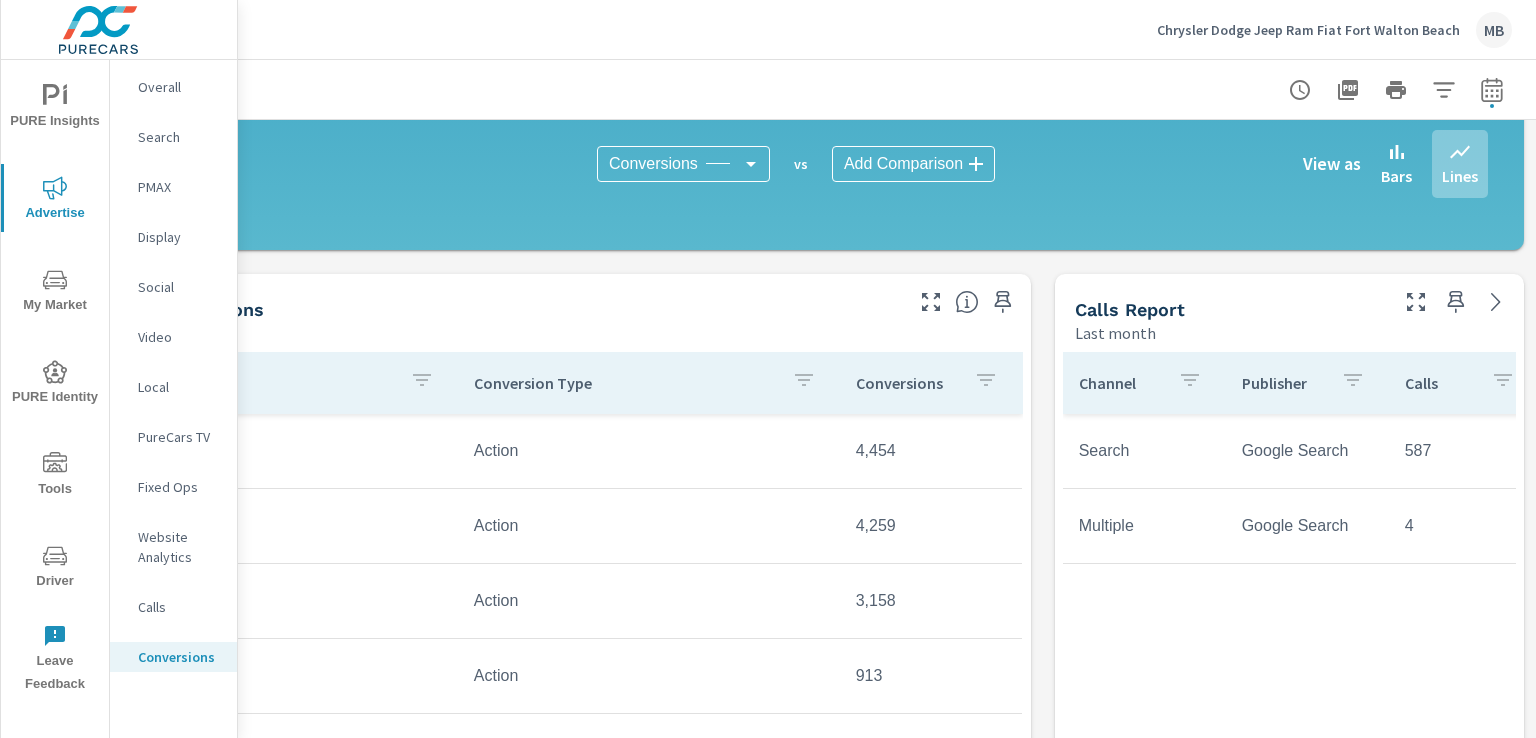 scroll, scrollTop: 700, scrollLeft: 196, axis: both 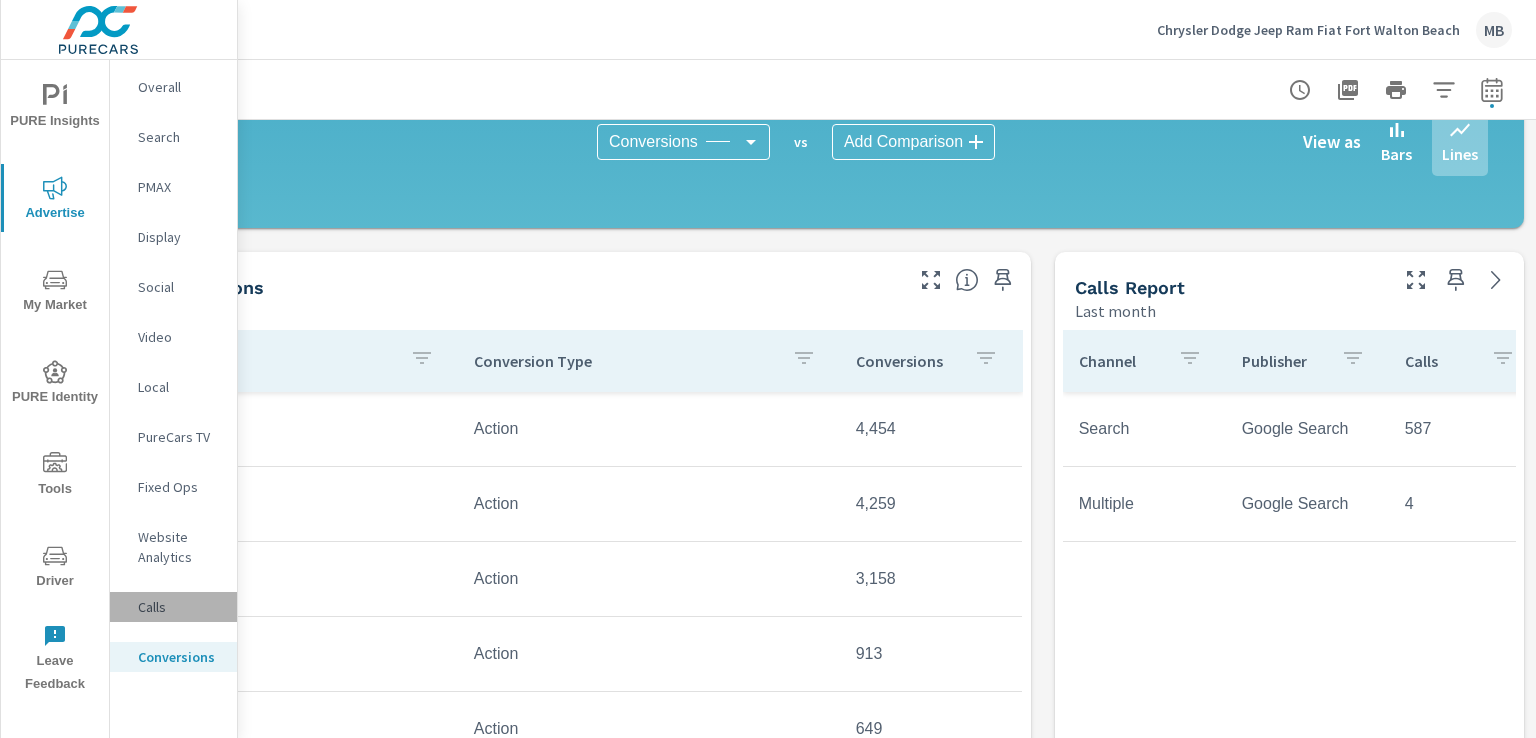 click on "Calls" at bounding box center [179, 607] 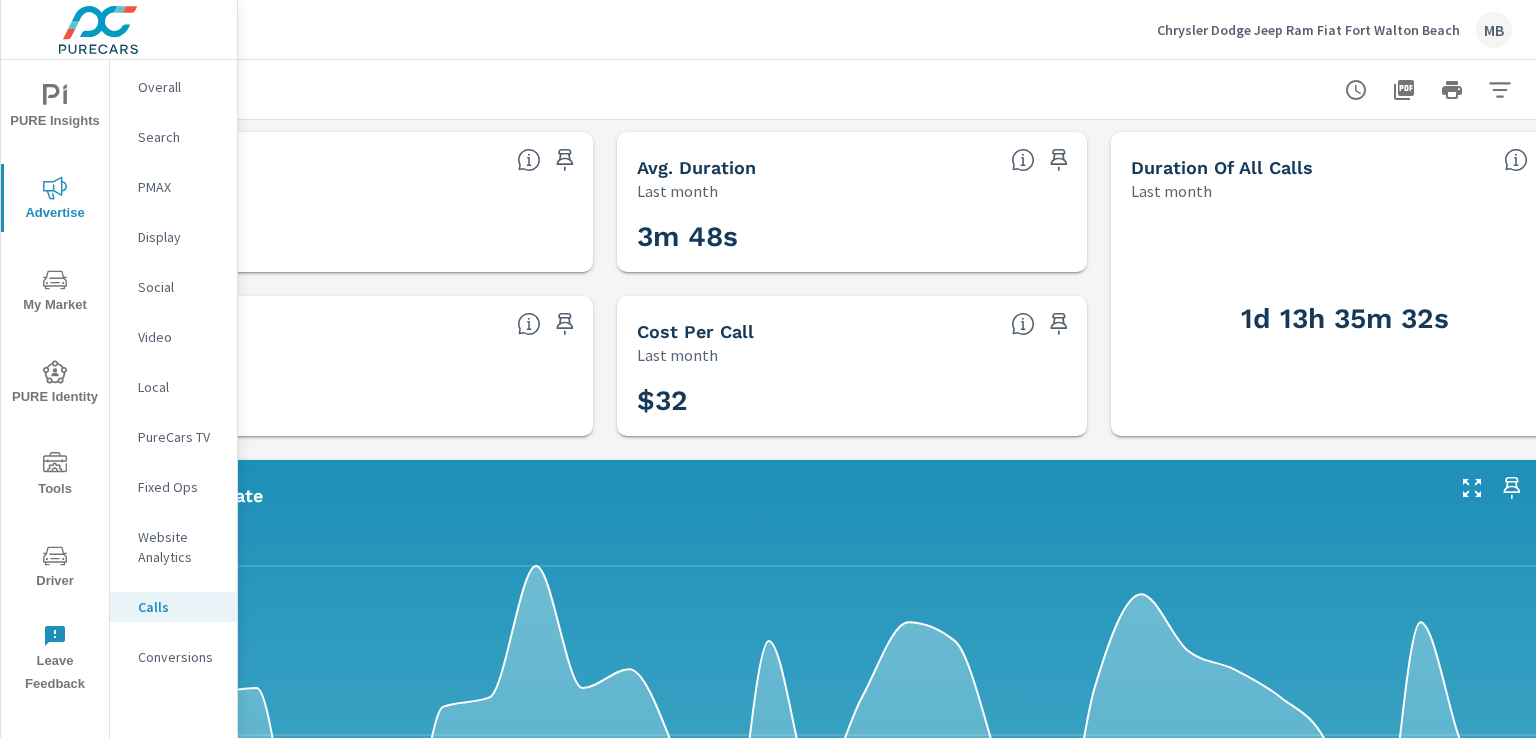 scroll, scrollTop: 0, scrollLeft: 196, axis: horizontal 